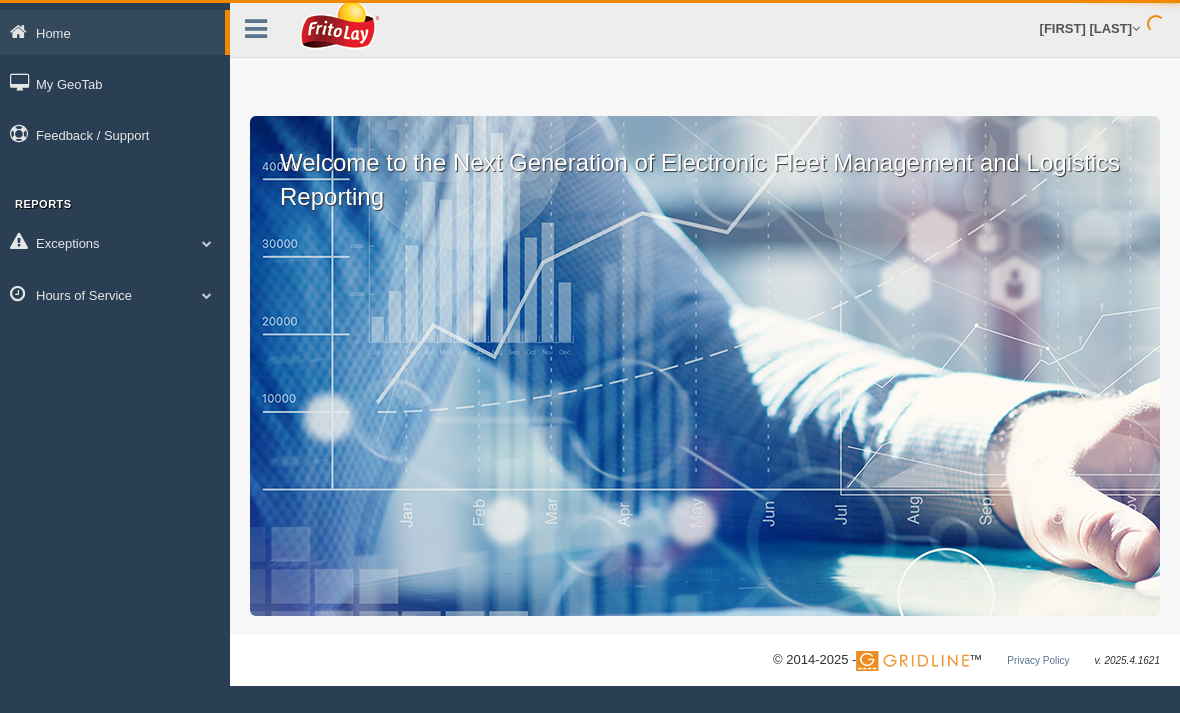 scroll, scrollTop: 0, scrollLeft: 0, axis: both 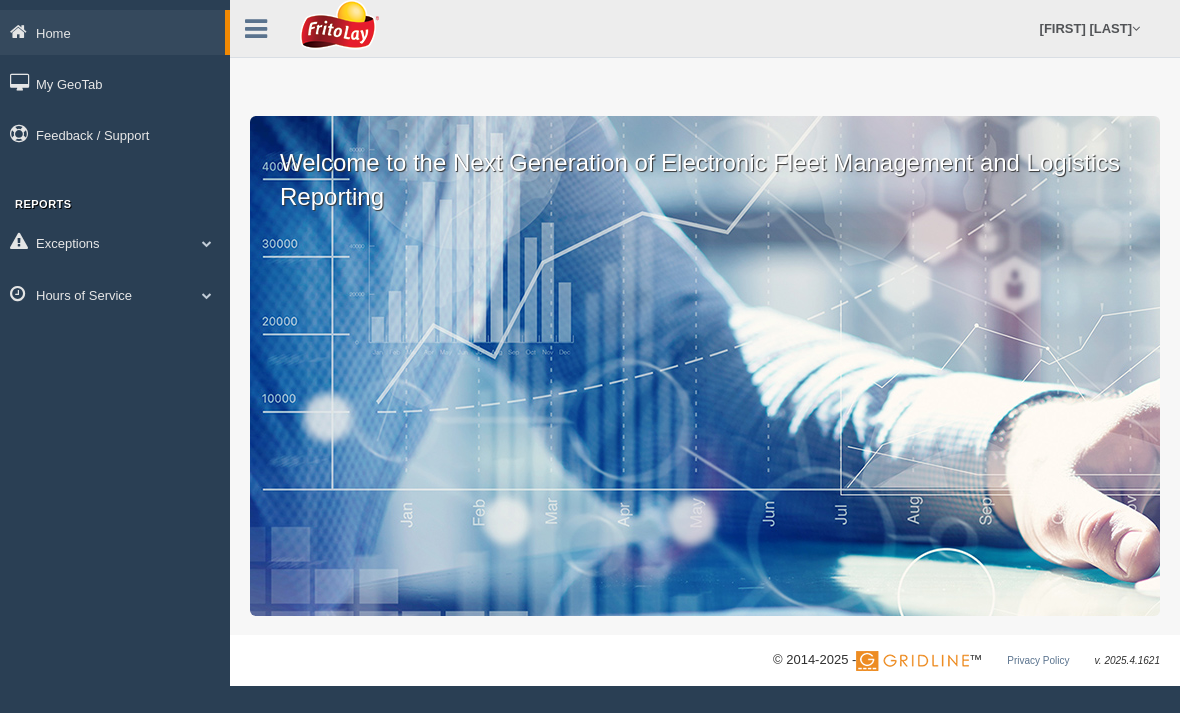 click at bounding box center [207, 243] 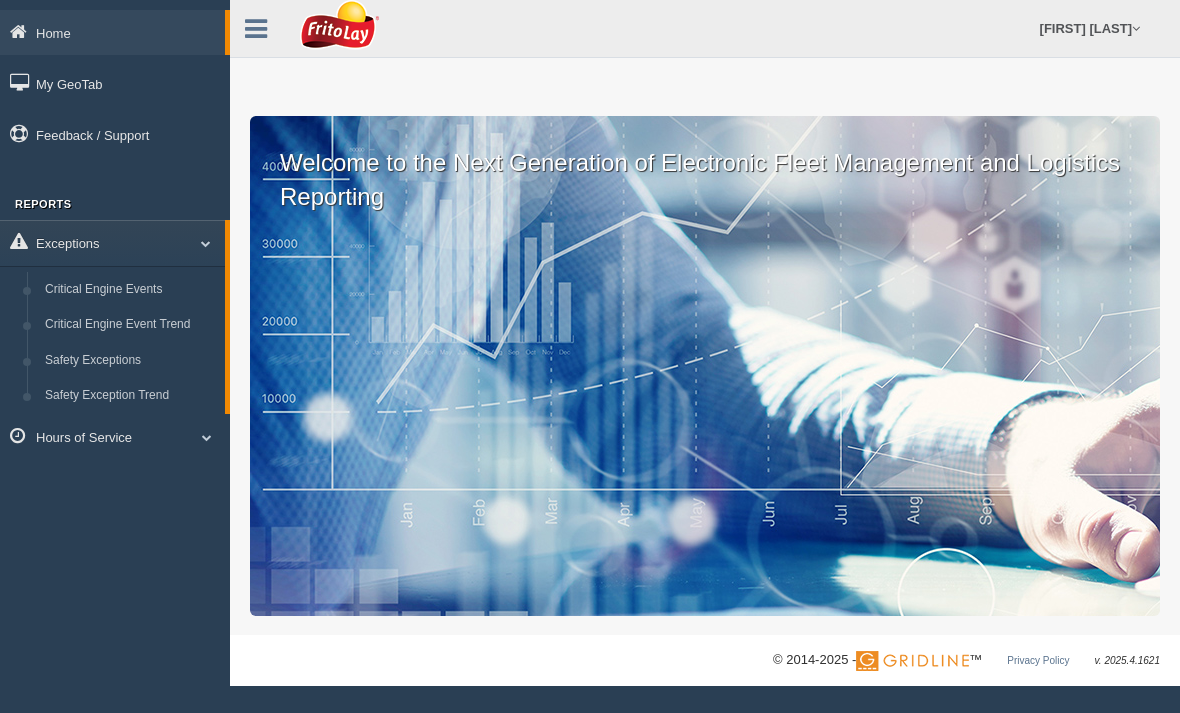 click at bounding box center (198, 243) 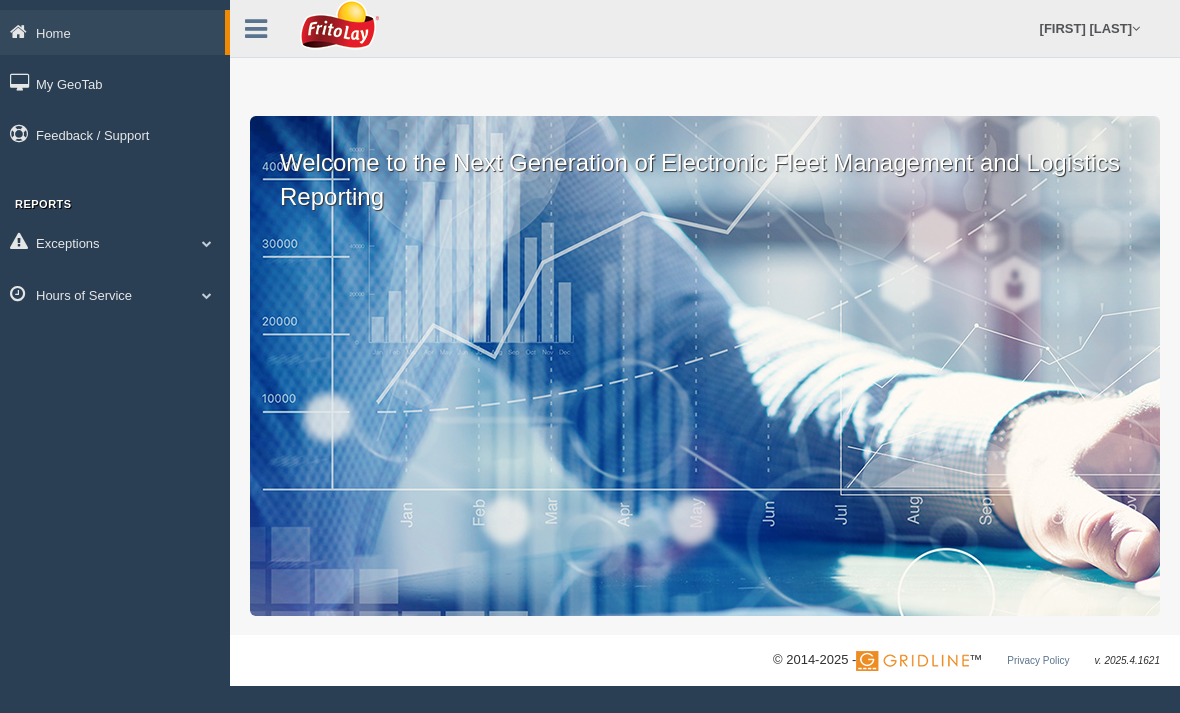 click at bounding box center (207, 295) 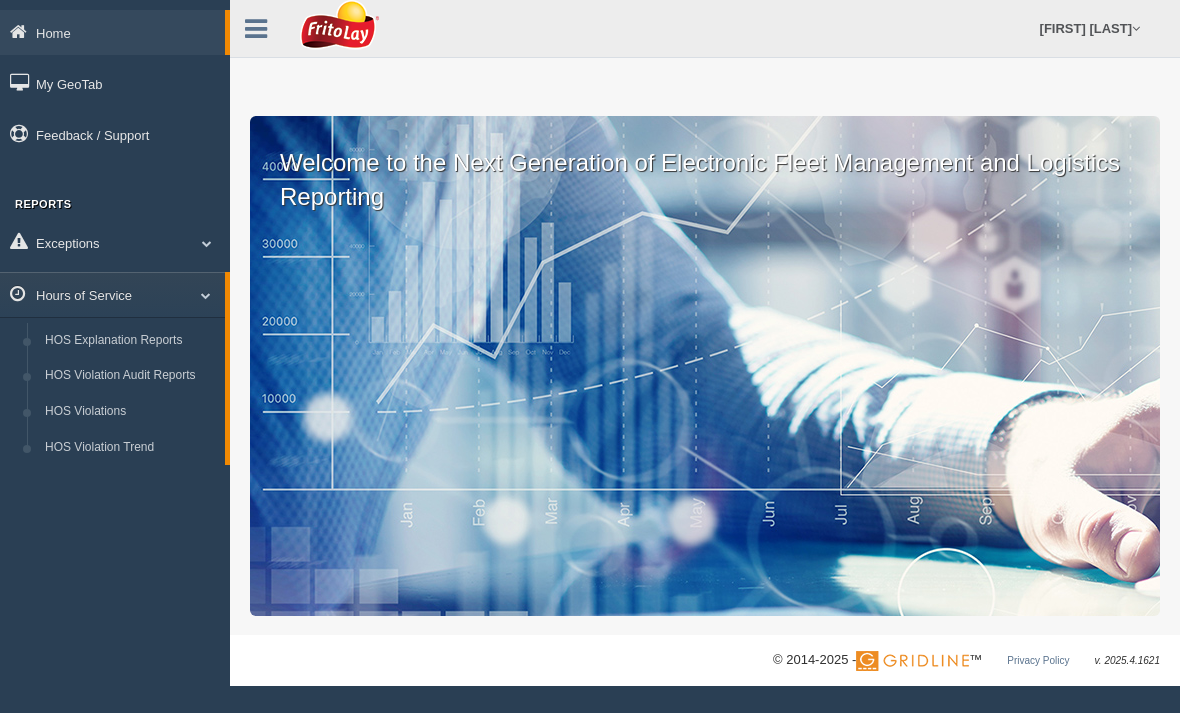 click on "HOS Explanation Reports" at bounding box center (130, 341) 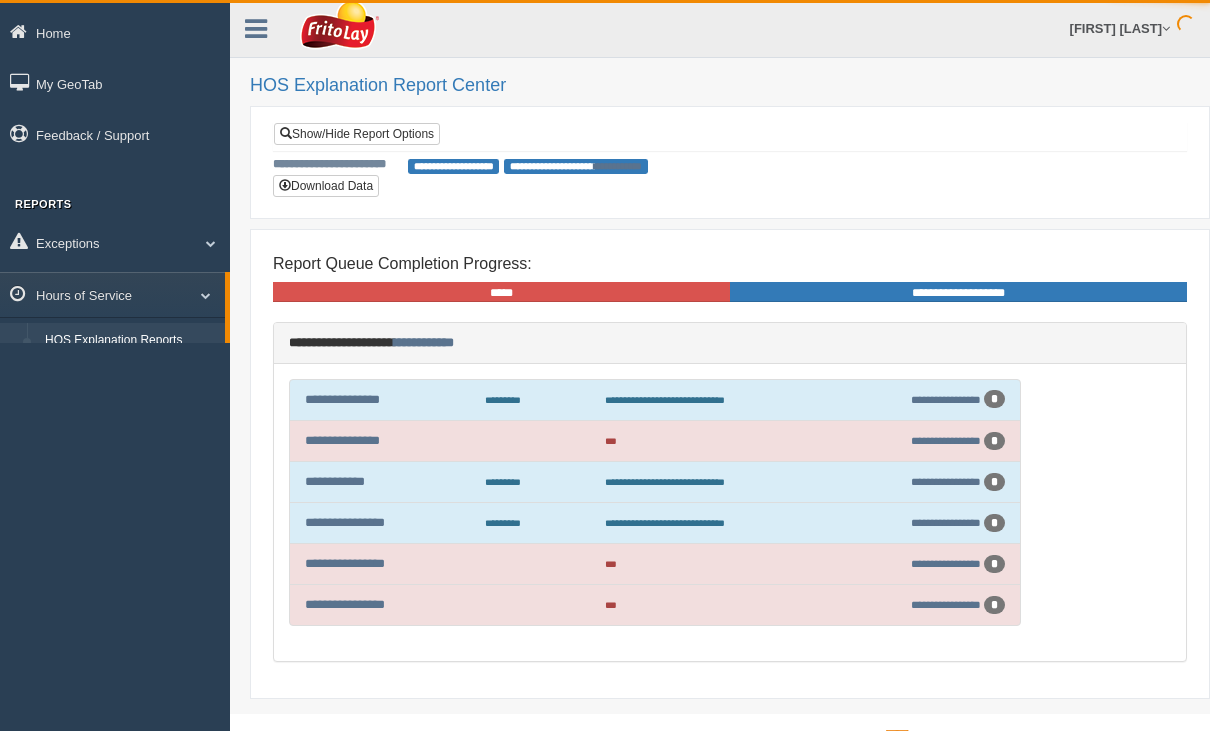 scroll, scrollTop: 3, scrollLeft: 0, axis: vertical 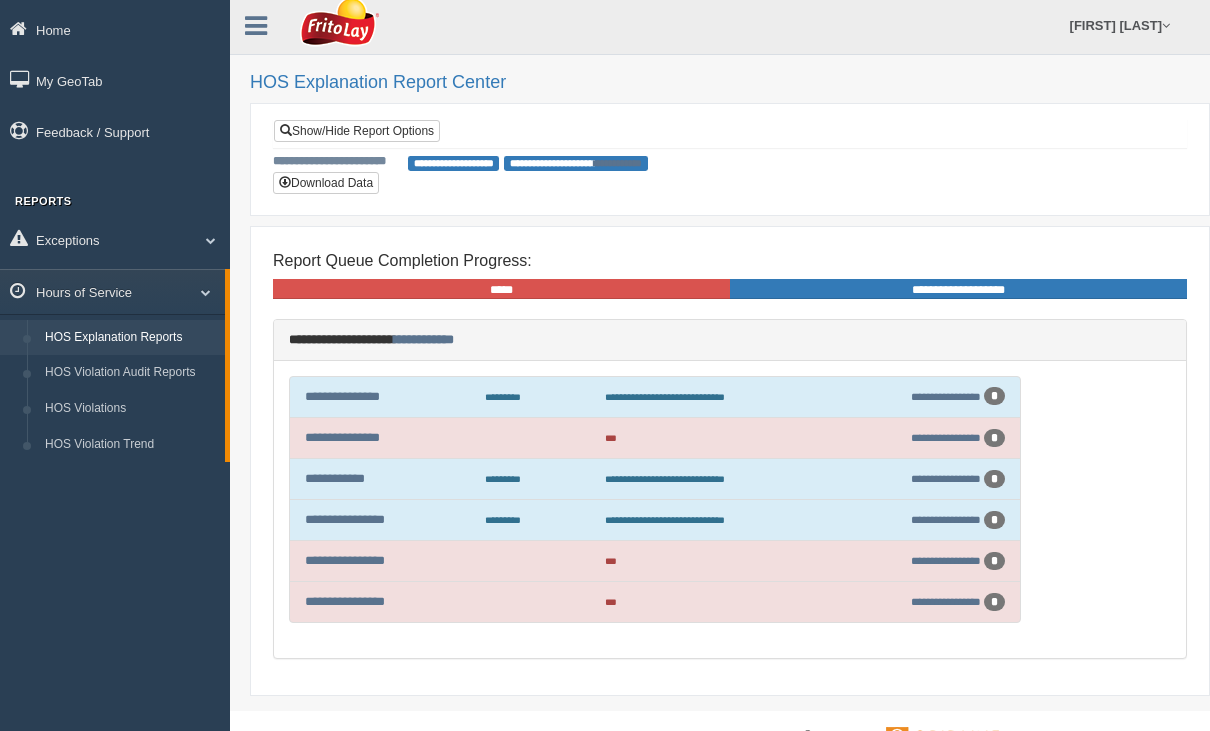 click on "**********" at bounding box center (342, 437) 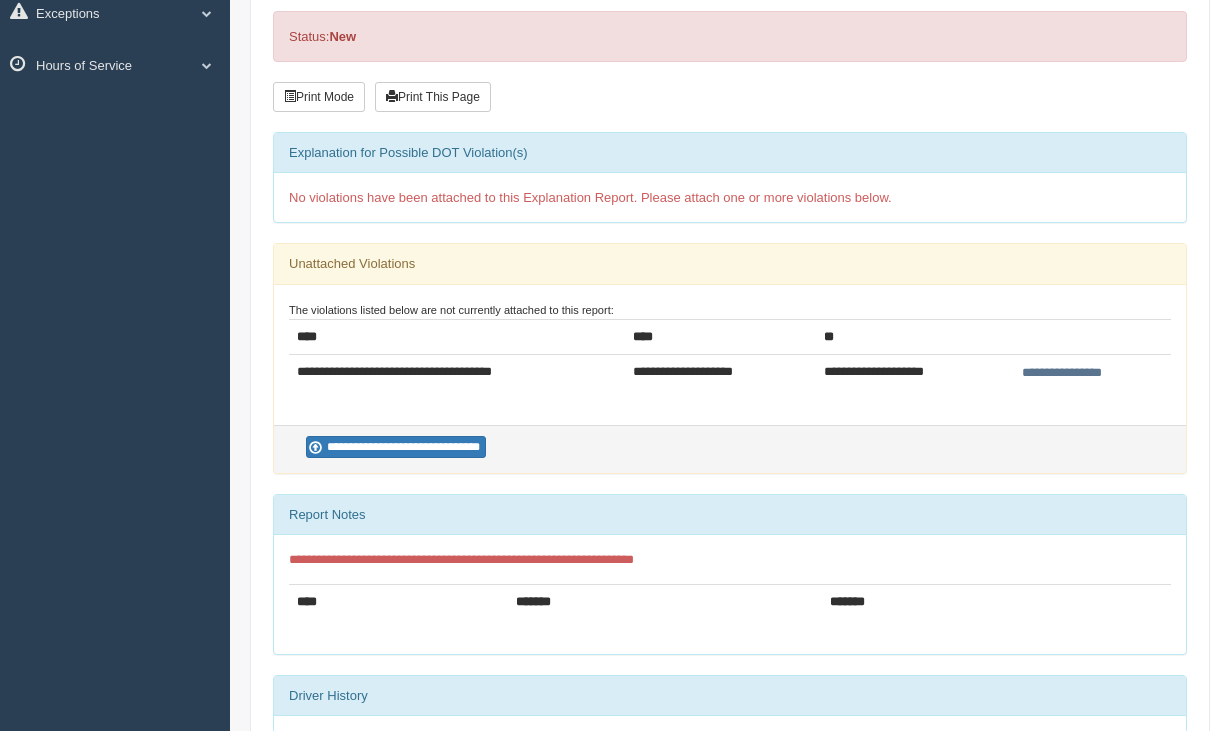 scroll, scrollTop: 286, scrollLeft: 0, axis: vertical 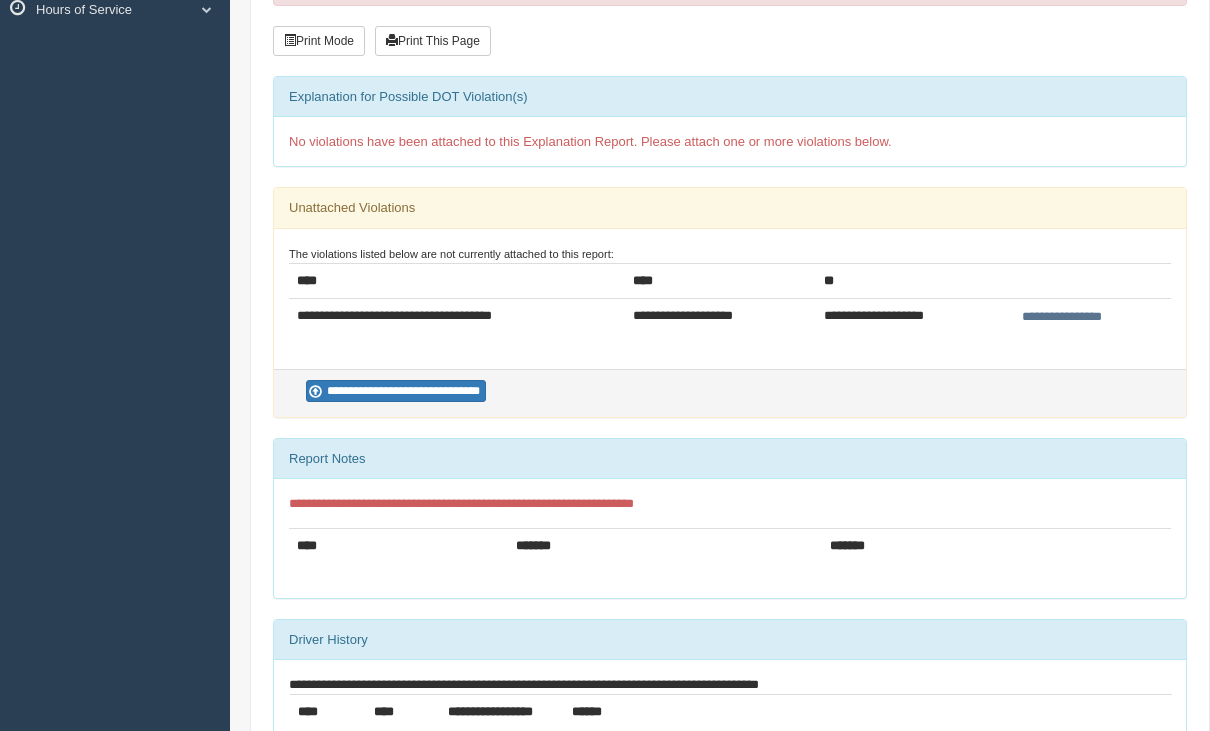 click on "**********" at bounding box center (396, 391) 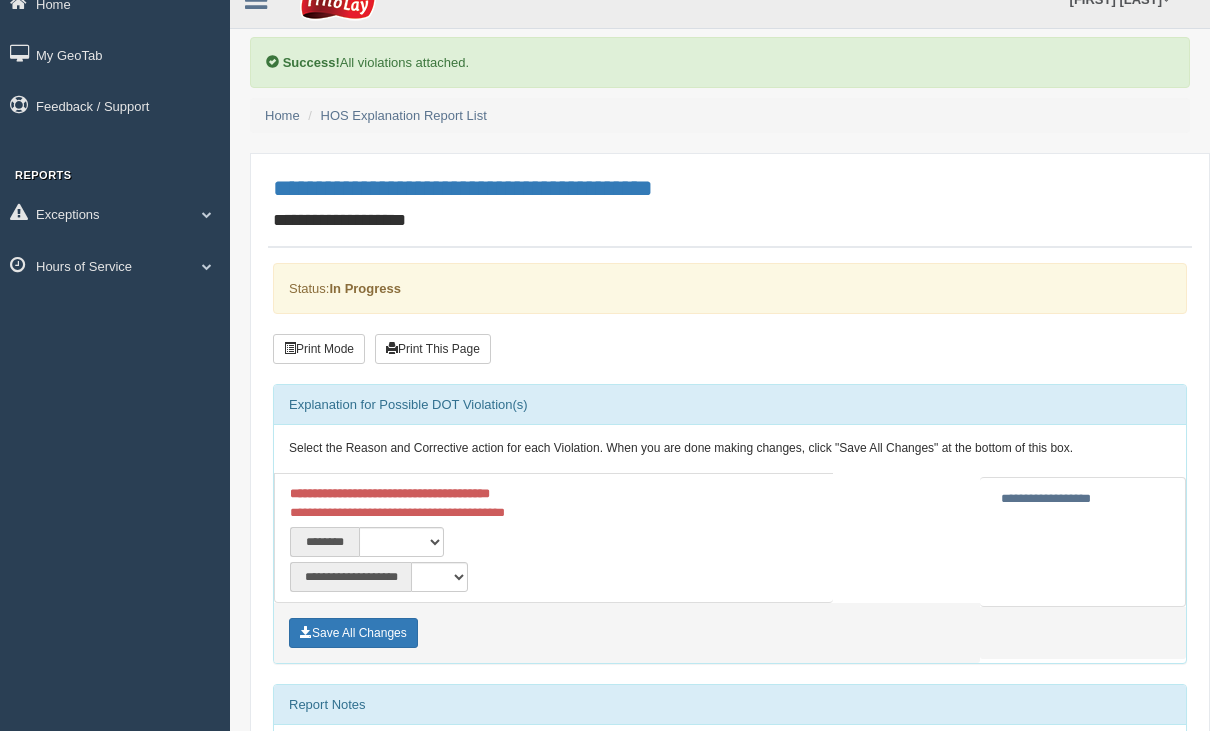 scroll, scrollTop: 30, scrollLeft: 0, axis: vertical 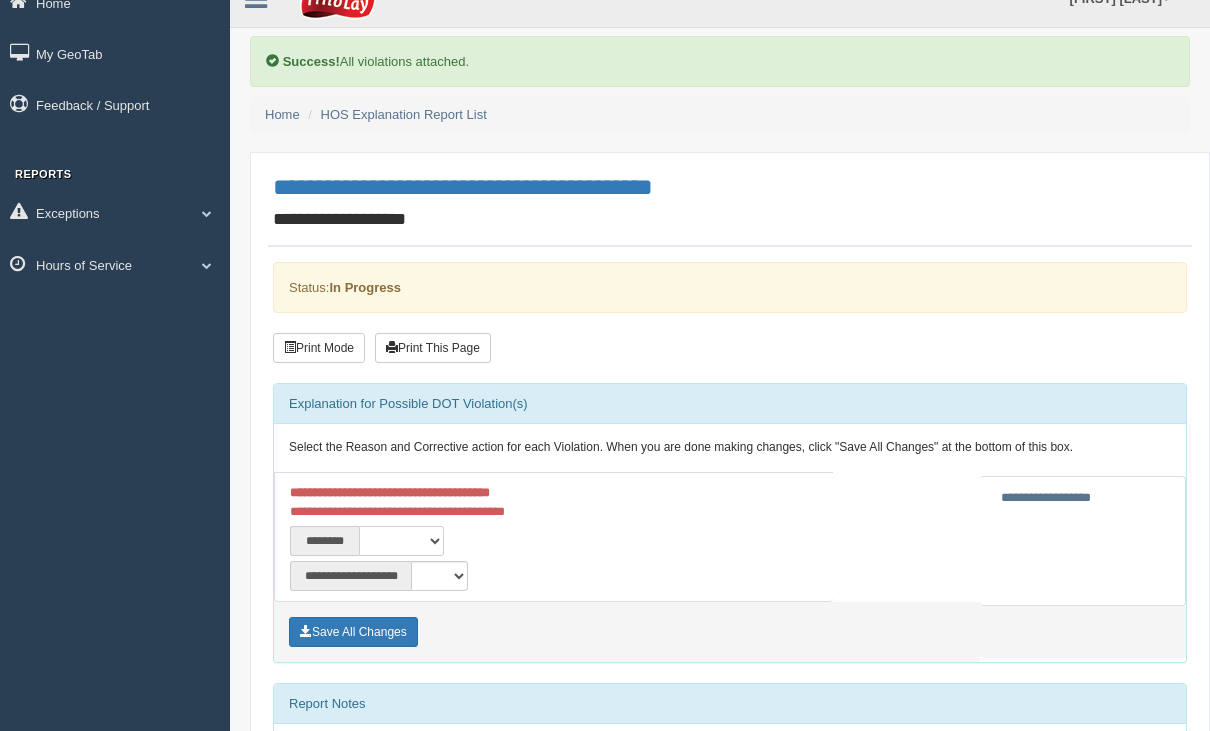 click on "**********" at bounding box center (401, 541) 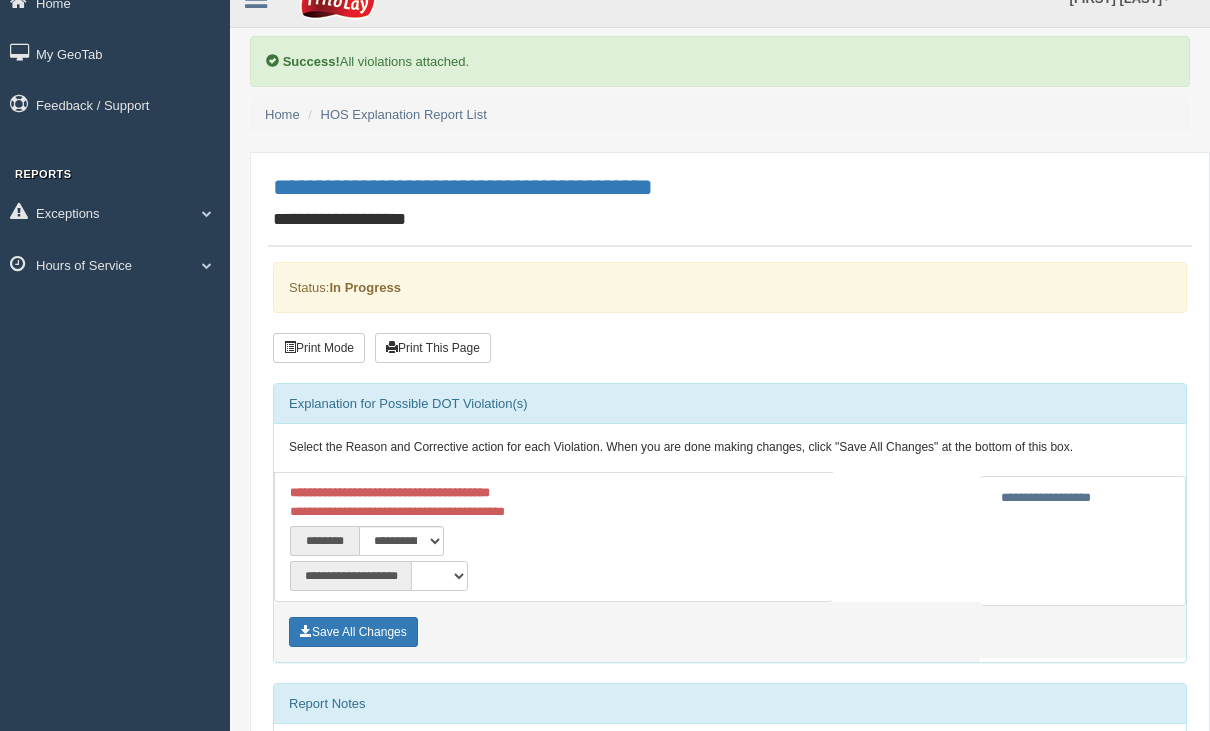 click on "**********" at bounding box center [439, 576] 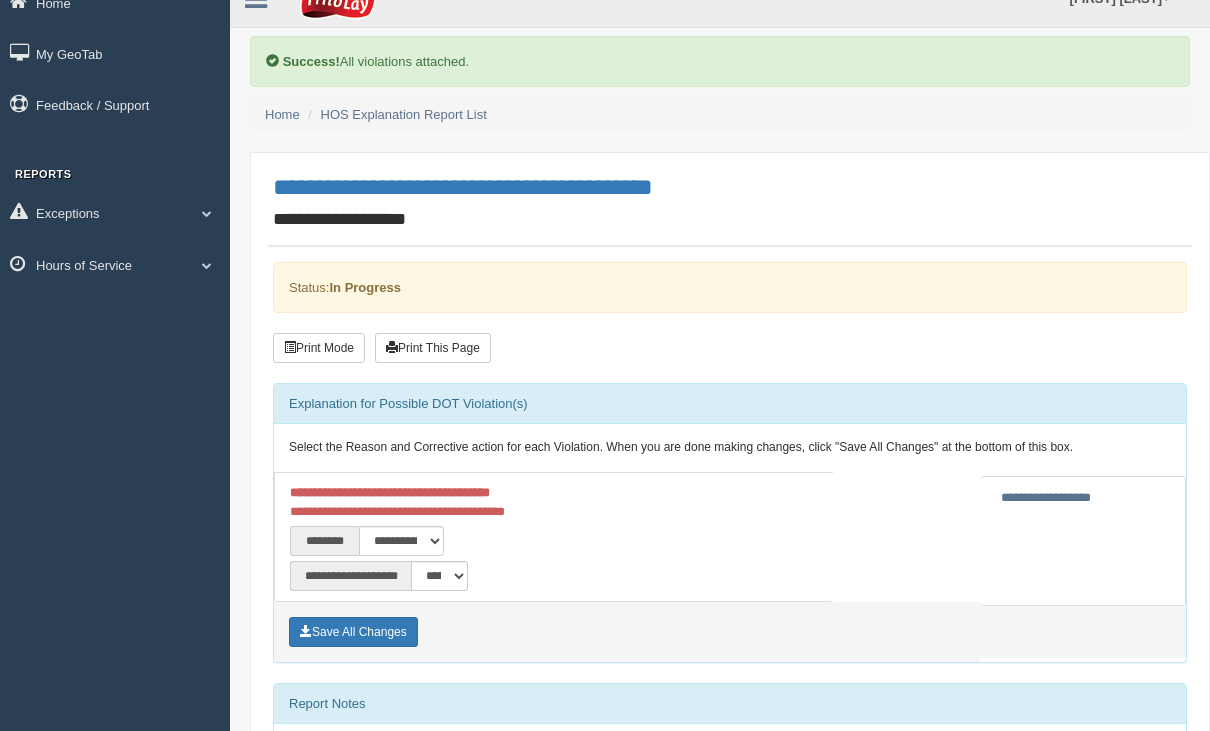 click on "Save All Changes" at bounding box center (353, 632) 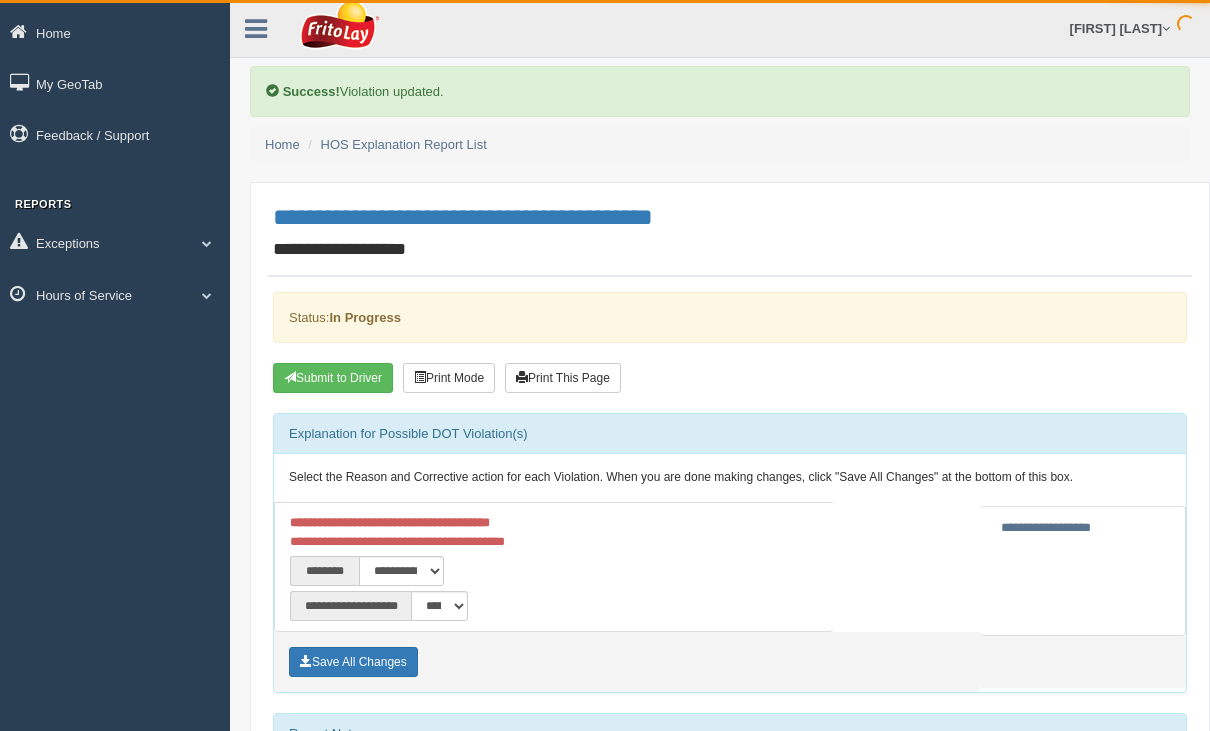 scroll, scrollTop: 3, scrollLeft: 0, axis: vertical 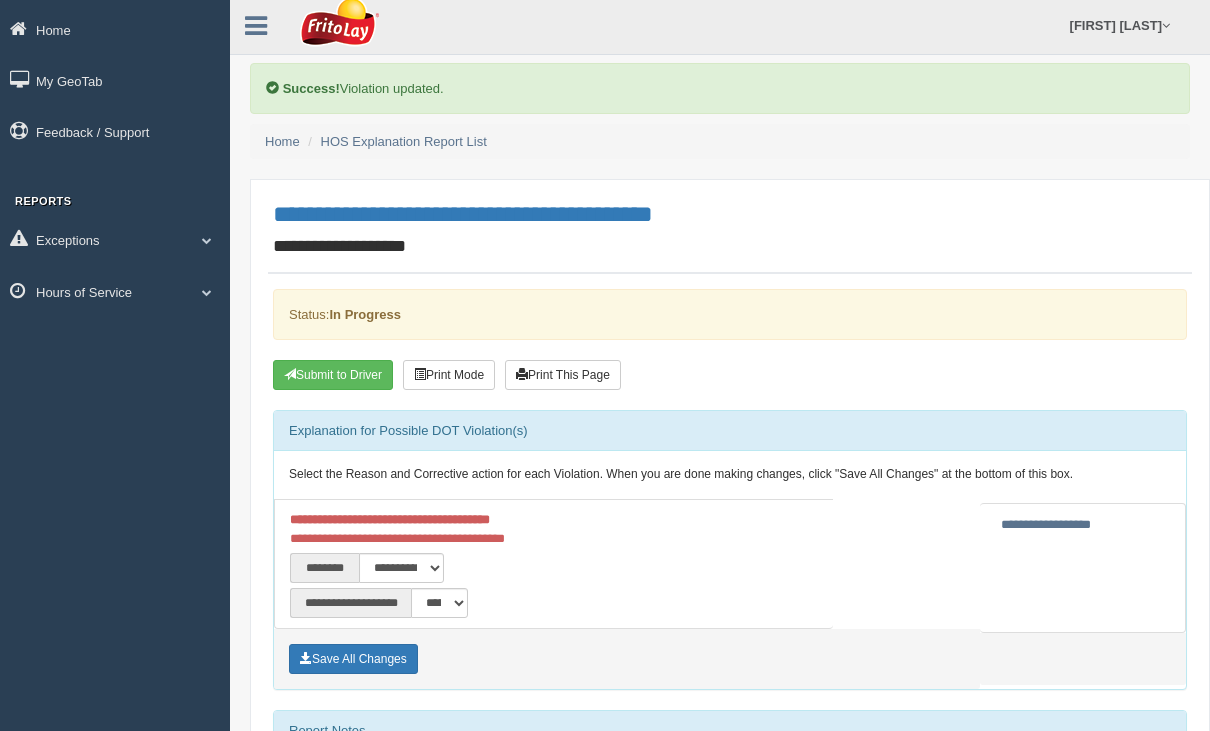click on "Submit to Driver" at bounding box center [333, 375] 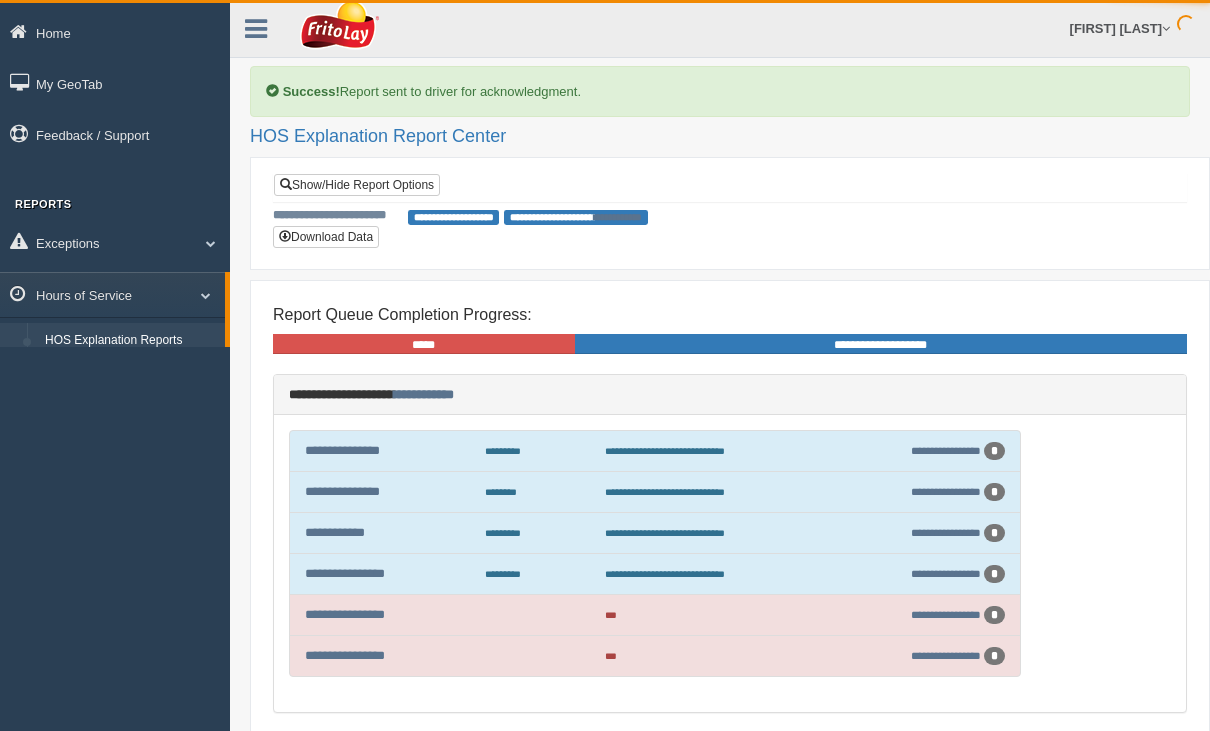 scroll, scrollTop: 3, scrollLeft: 0, axis: vertical 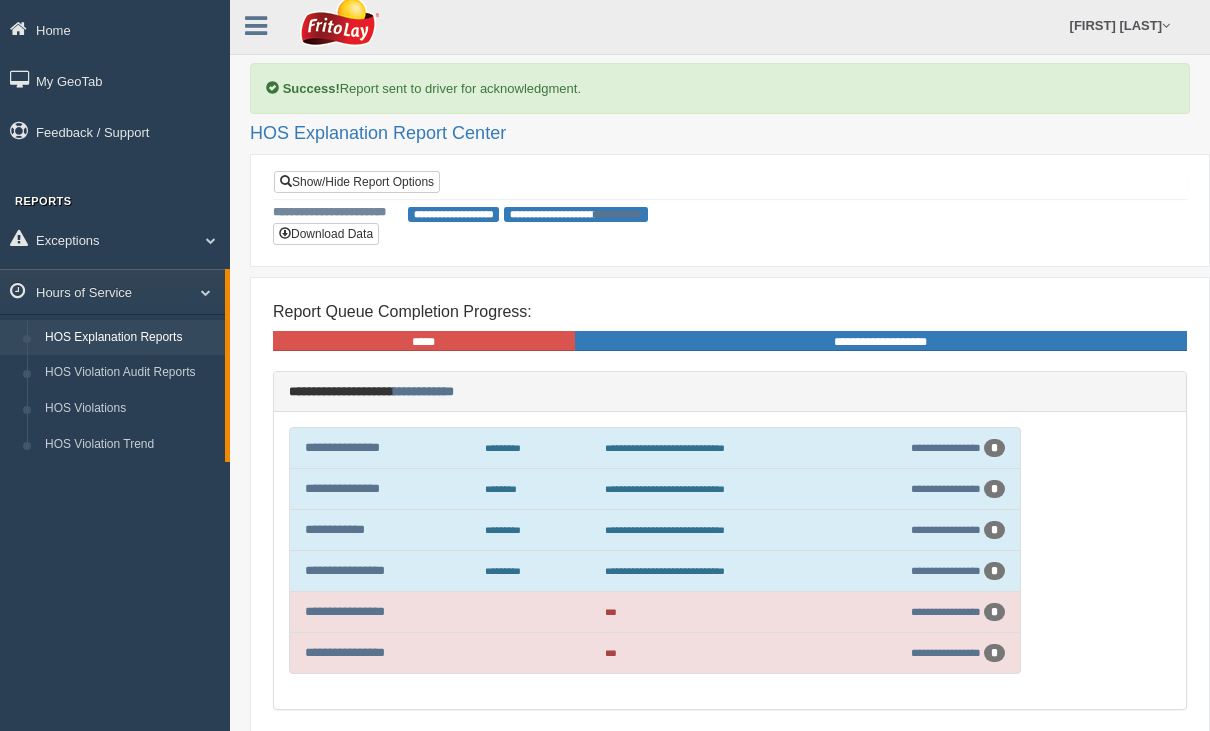 click on "**********" at bounding box center [345, 611] 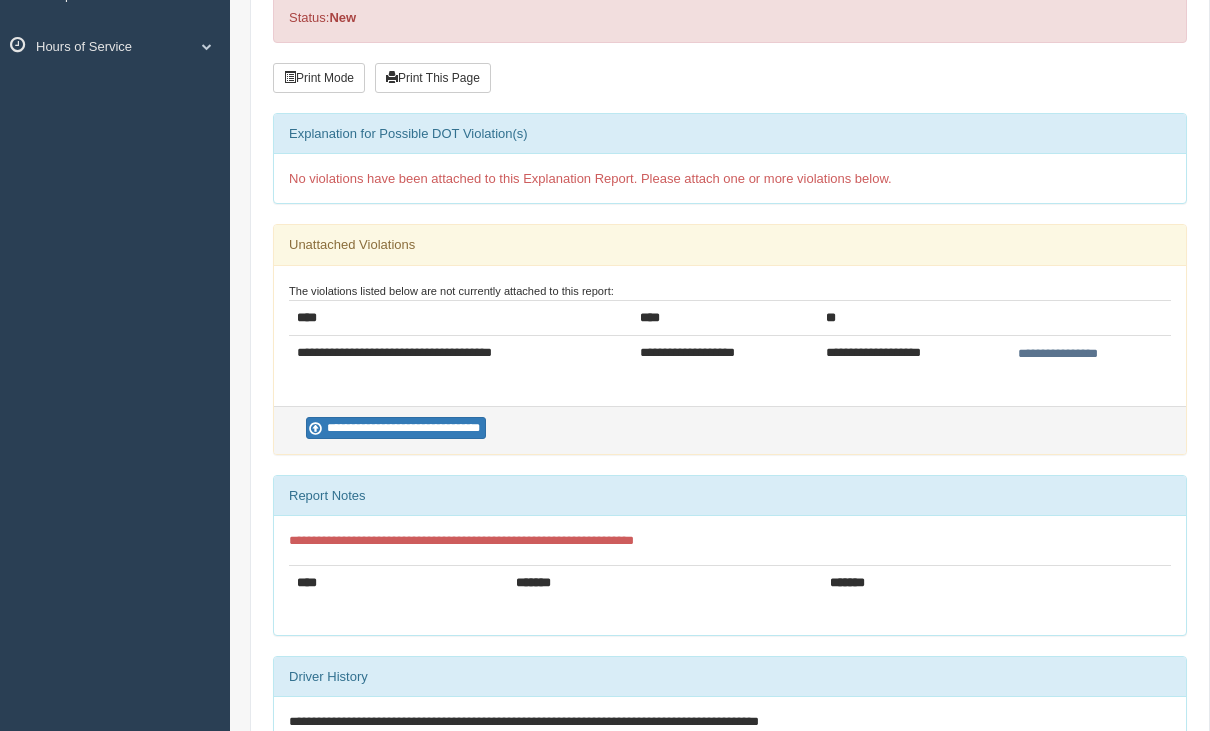 click on "**********" at bounding box center [396, 428] 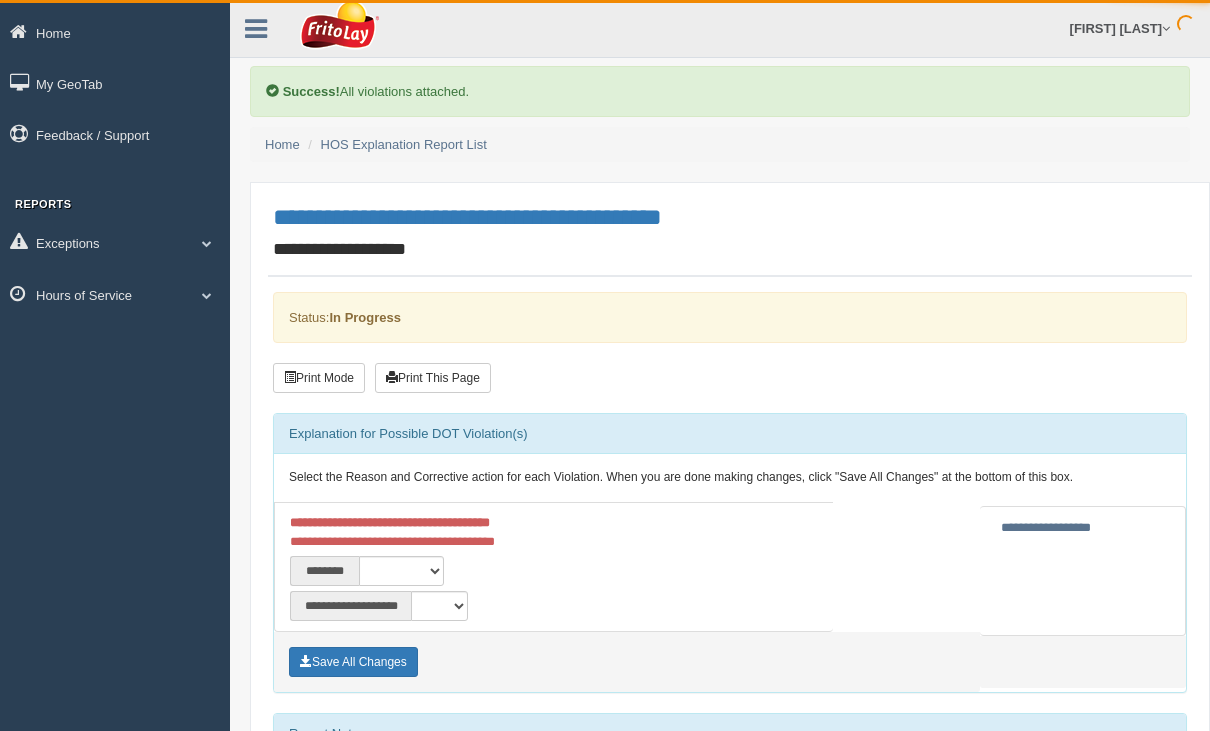 scroll, scrollTop: 3, scrollLeft: 0, axis: vertical 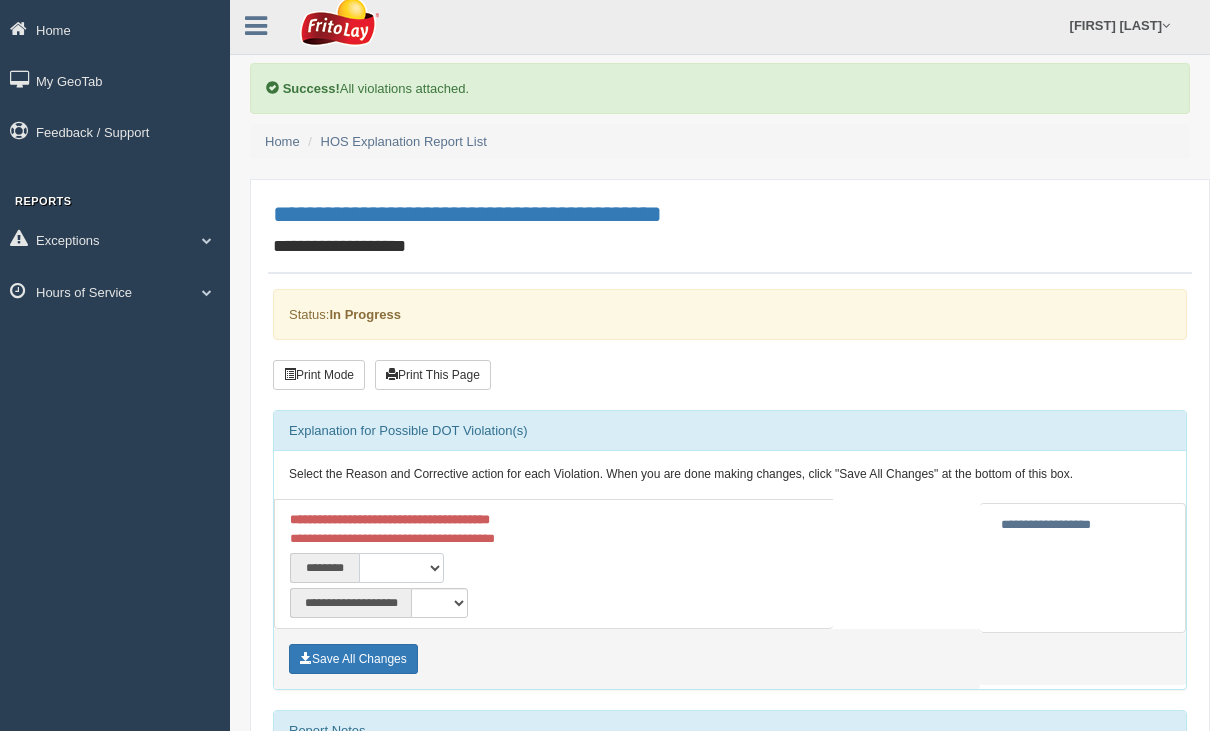 click on "**********" at bounding box center [401, 568] 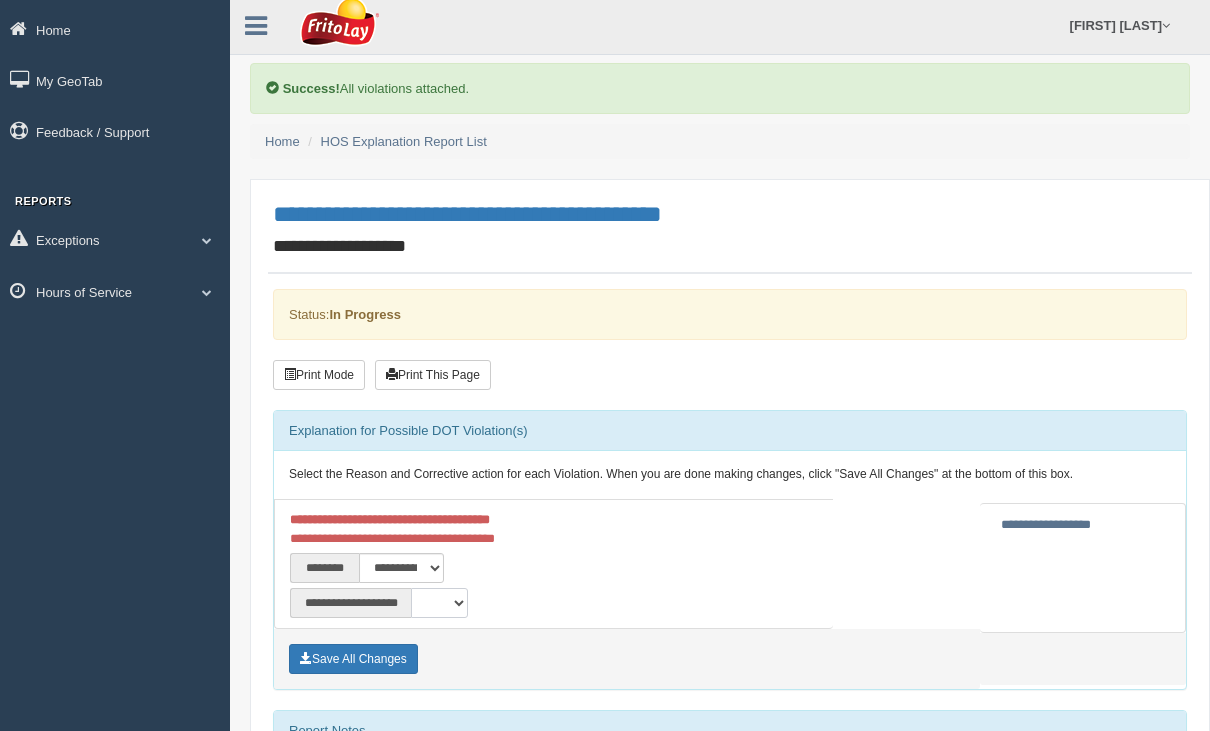 click on "**********" at bounding box center [439, 603] 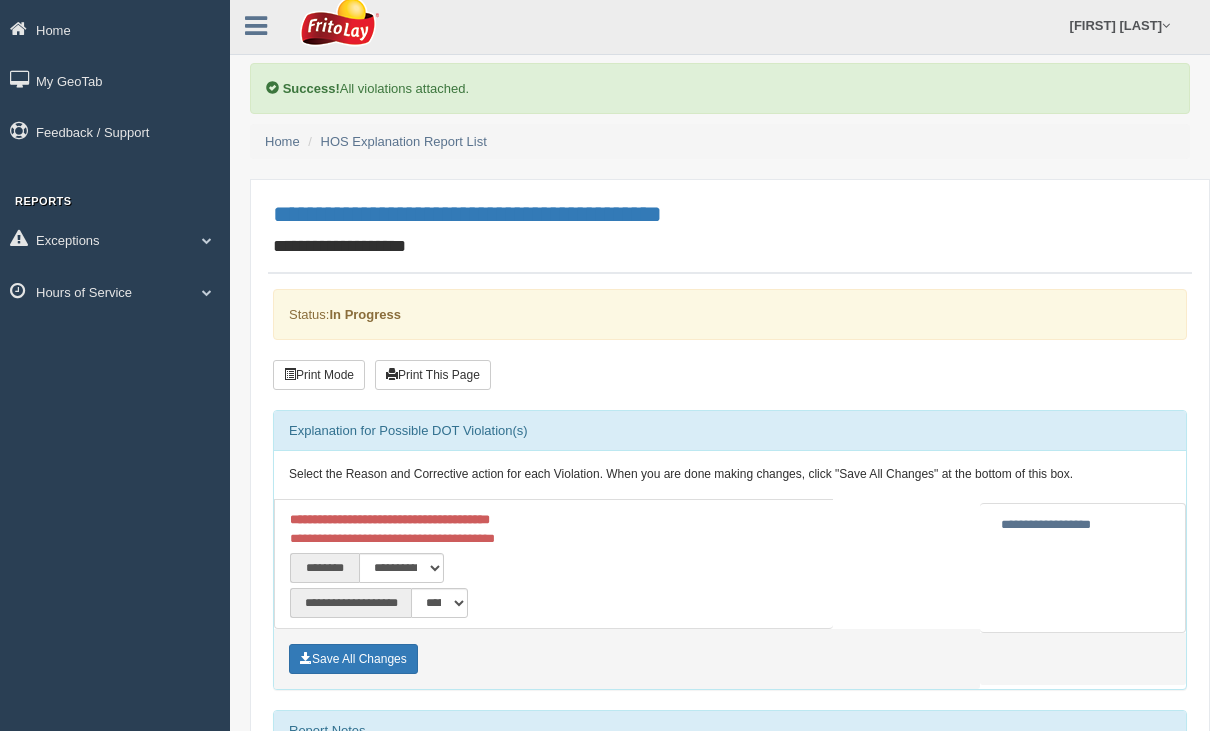 click on "Save All Changes" at bounding box center [353, 659] 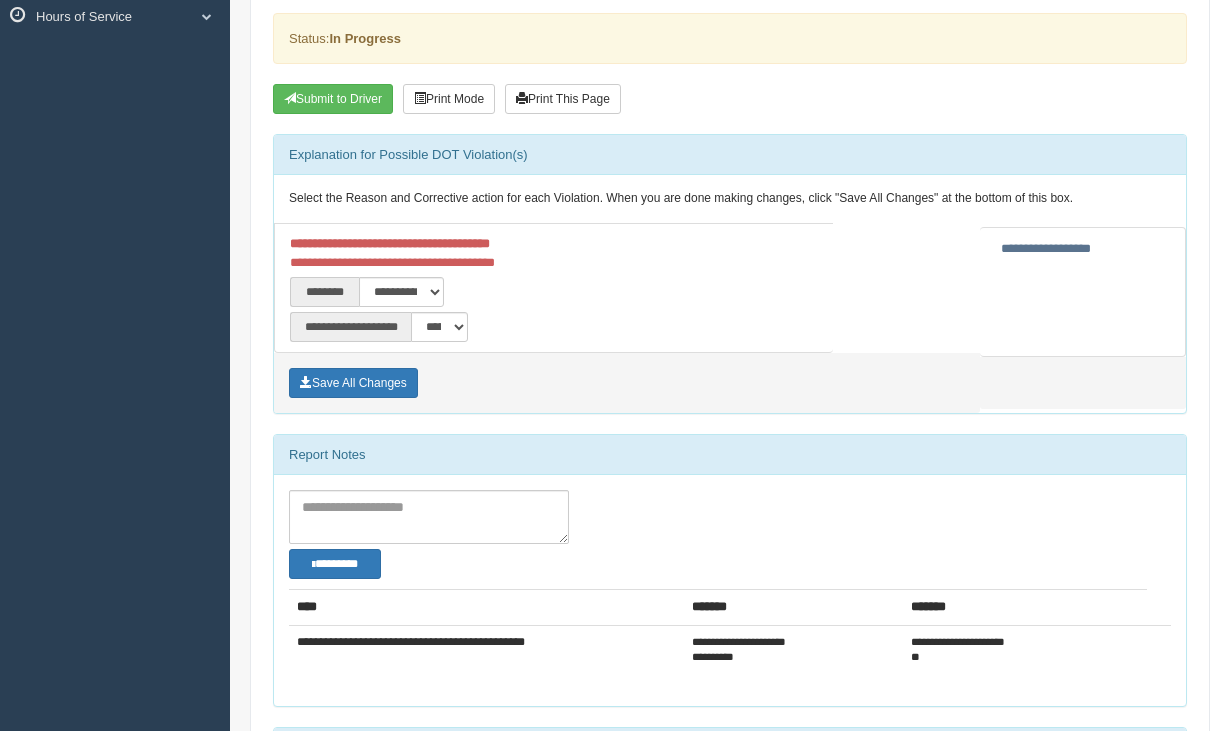 scroll, scrollTop: 281, scrollLeft: 0, axis: vertical 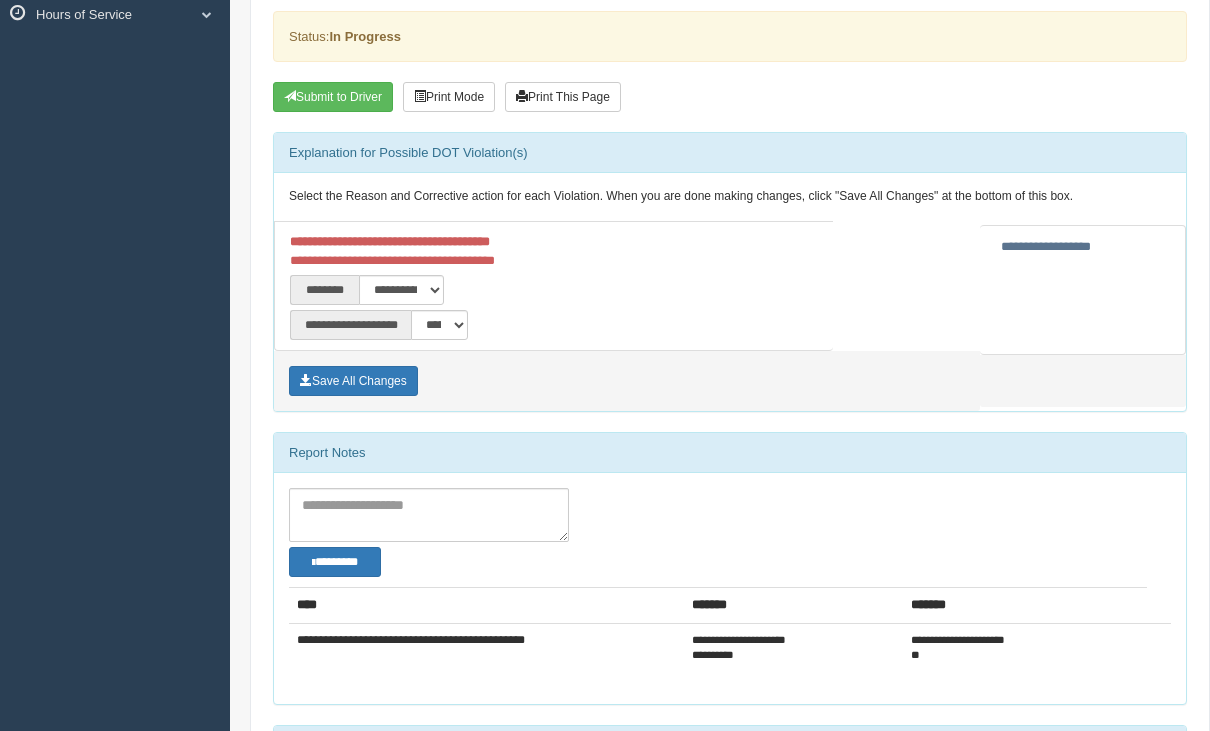 click on "Submit to Driver" at bounding box center (333, 97) 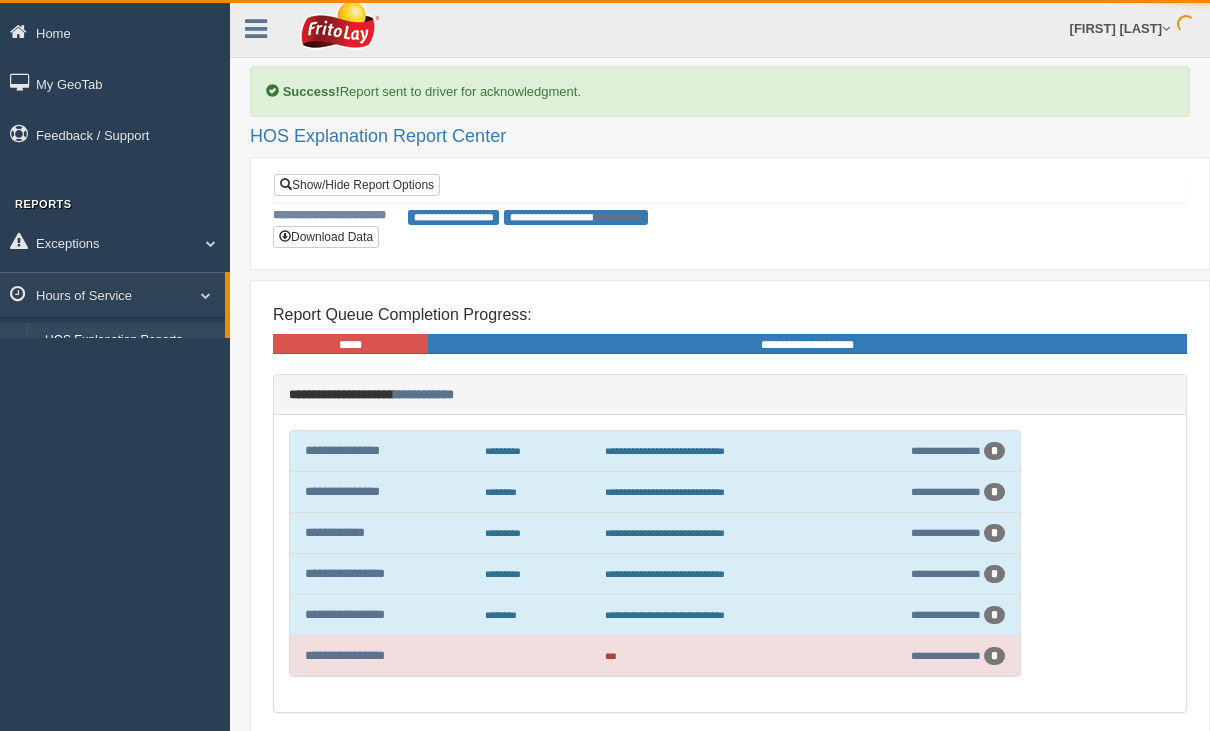 scroll, scrollTop: 3, scrollLeft: 0, axis: vertical 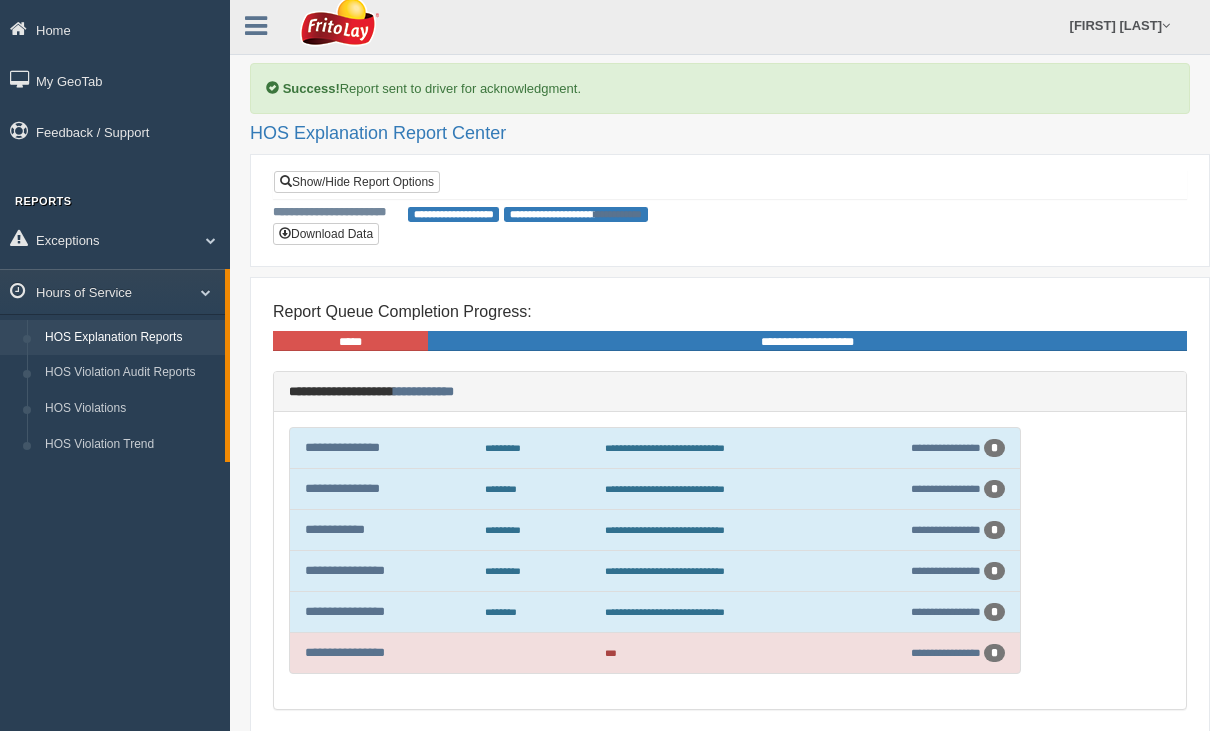 click on "**********" at bounding box center (345, 652) 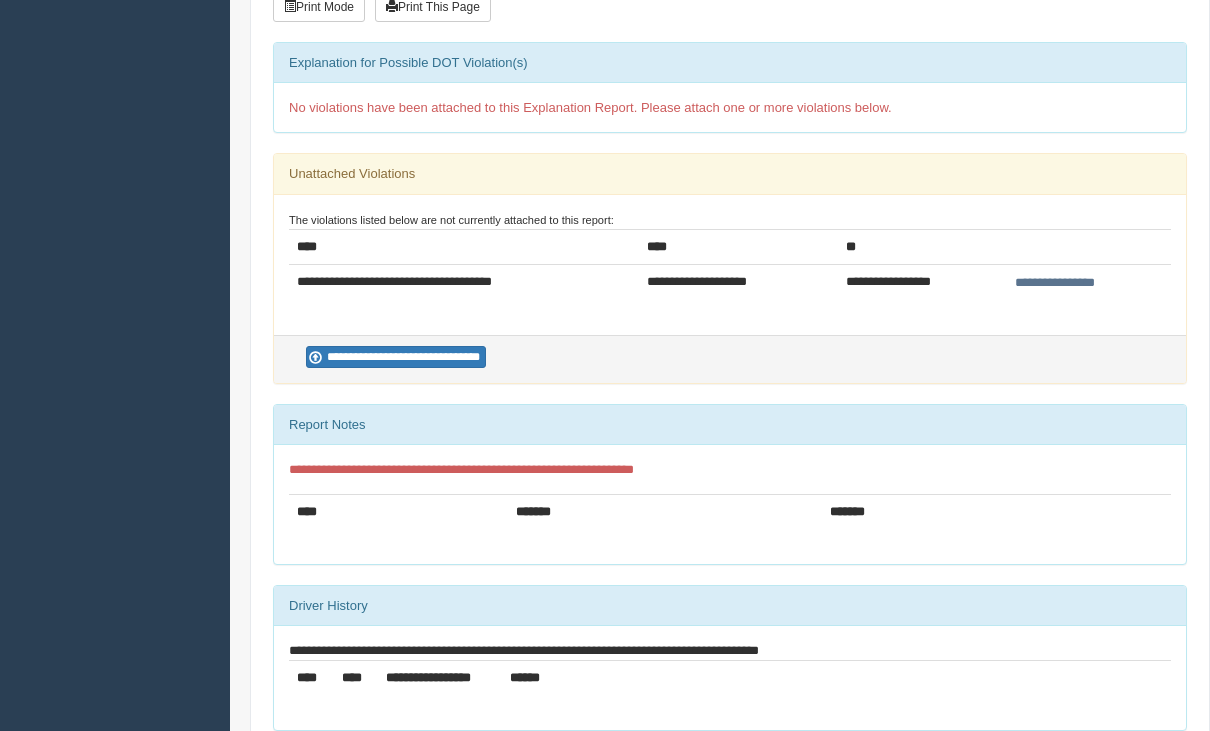 scroll, scrollTop: 320, scrollLeft: 0, axis: vertical 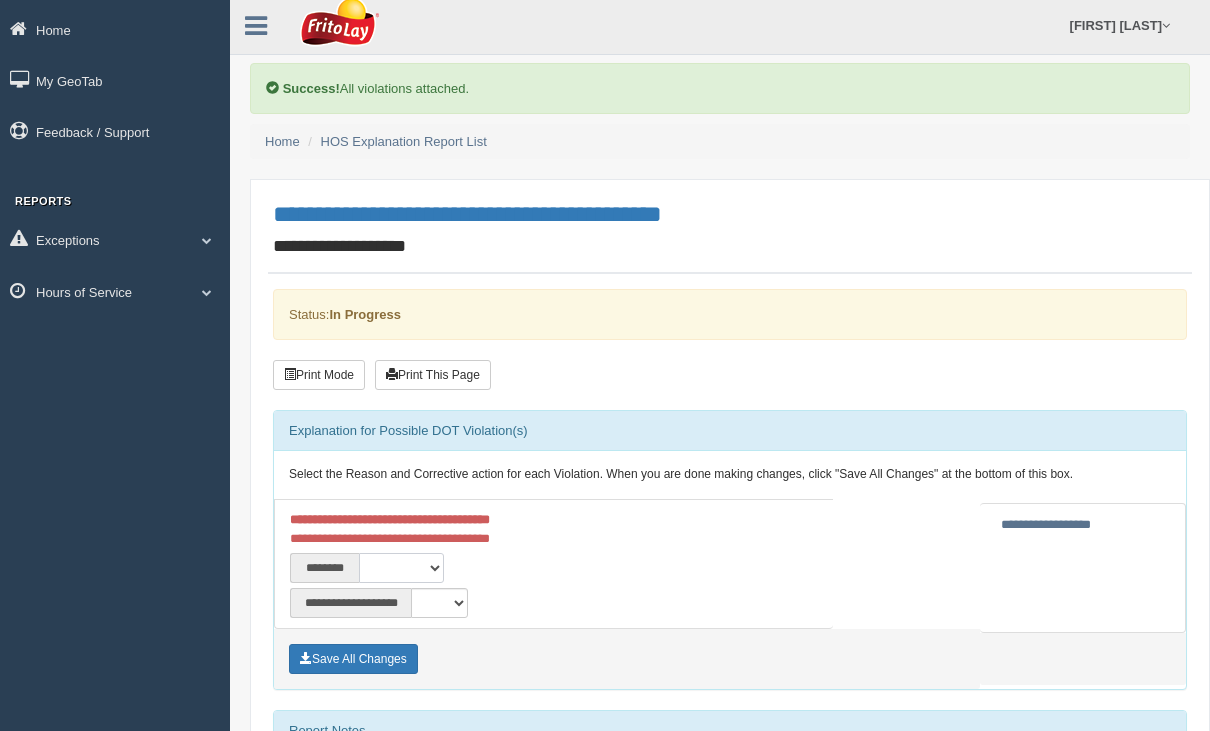 click on "**********" at bounding box center (401, 568) 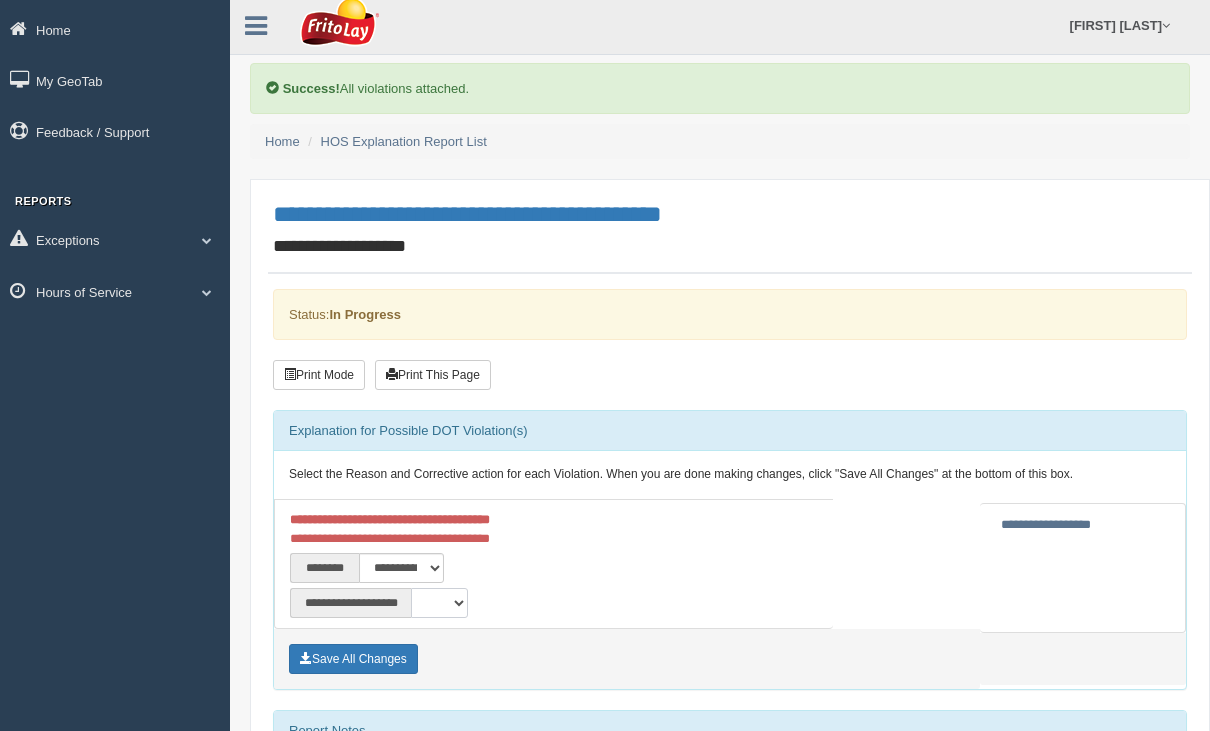 click on "**********" at bounding box center [439, 603] 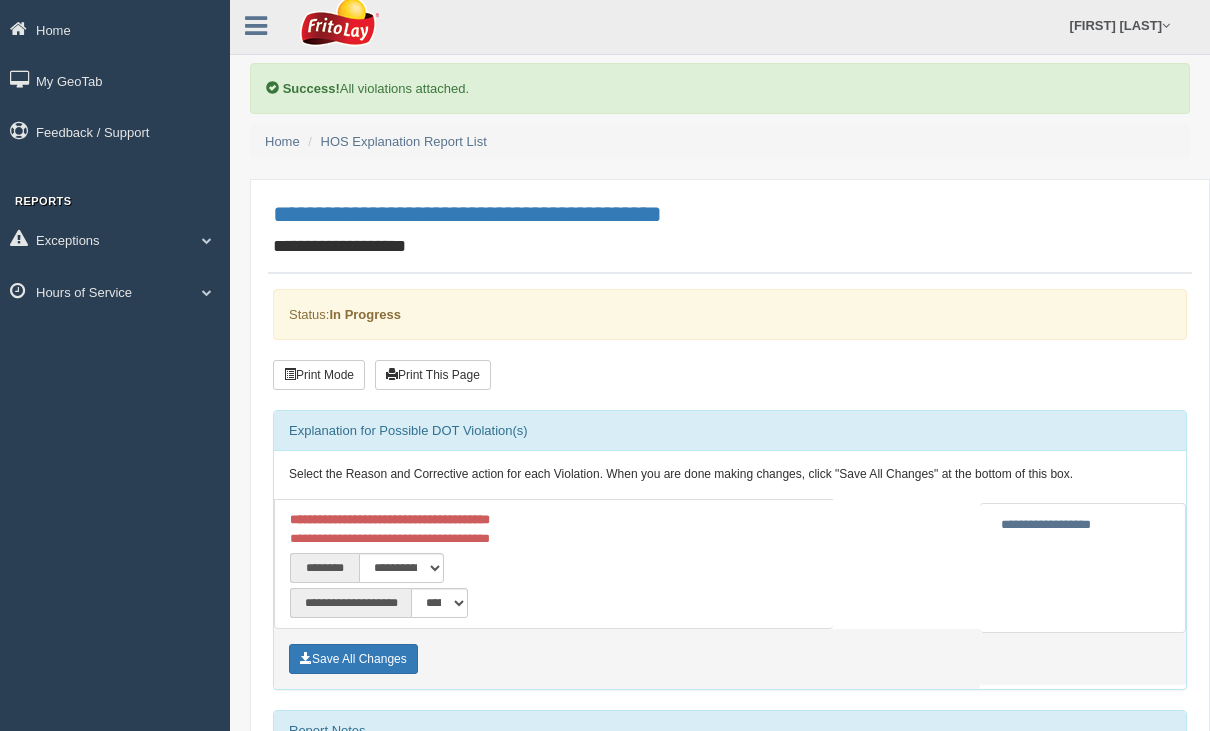 click on "Save All Changes" at bounding box center (353, 659) 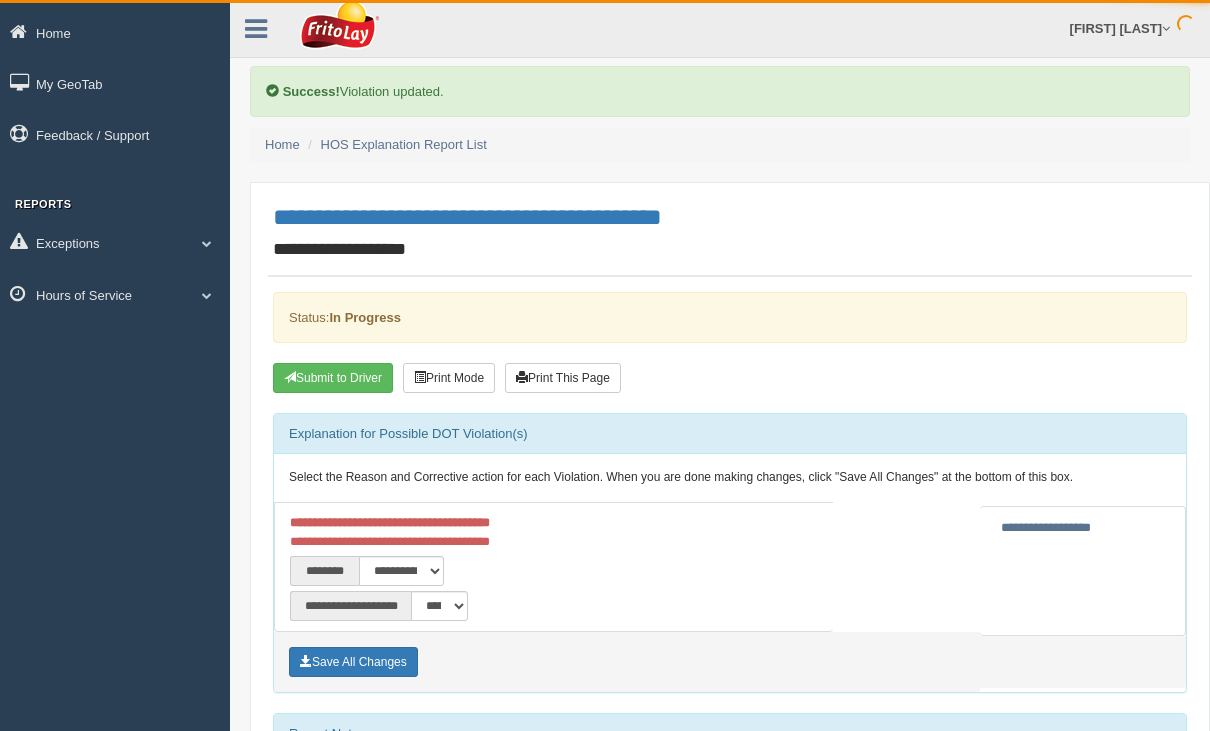 scroll, scrollTop: 3, scrollLeft: 0, axis: vertical 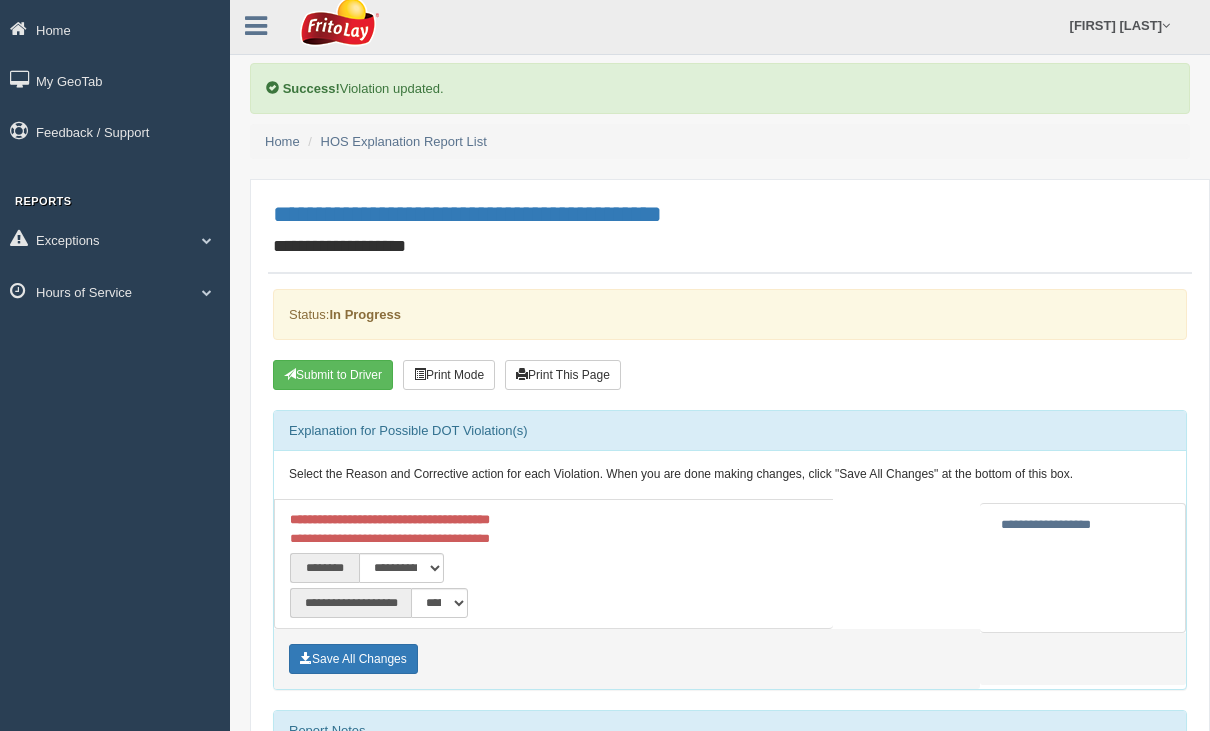 click on "Submit to Driver" at bounding box center (333, 375) 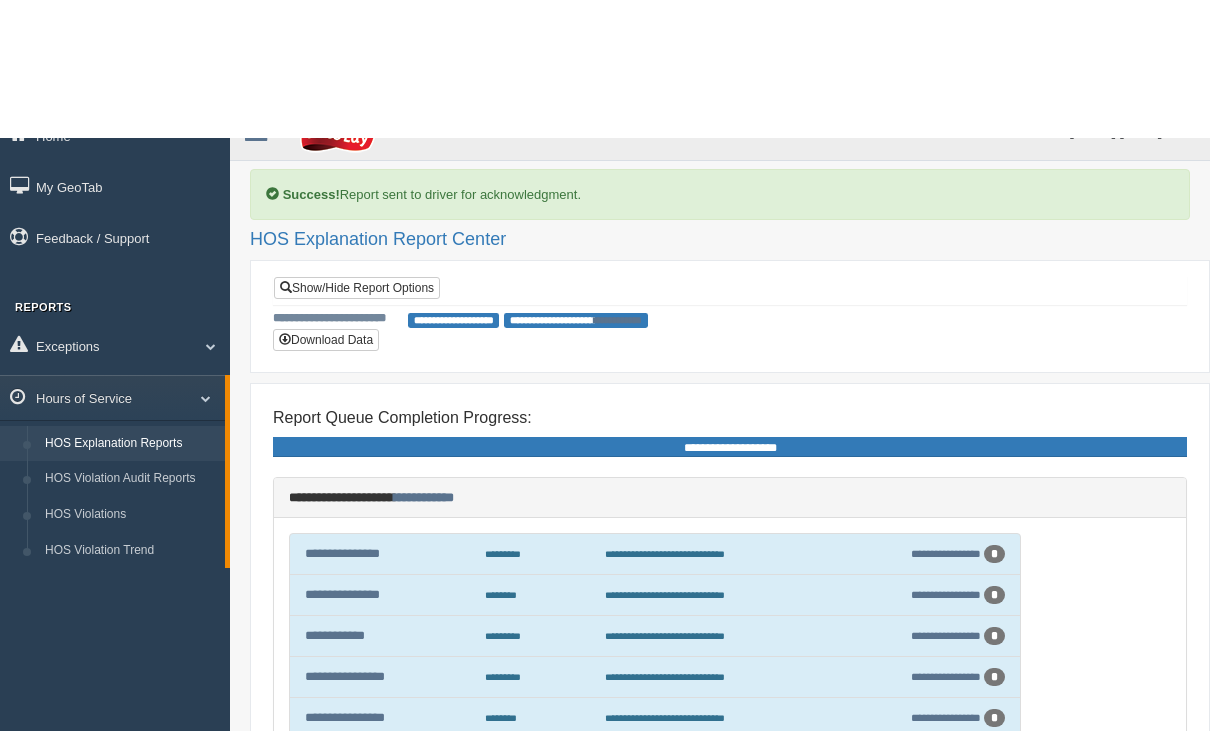 scroll, scrollTop: 0, scrollLeft: 0, axis: both 